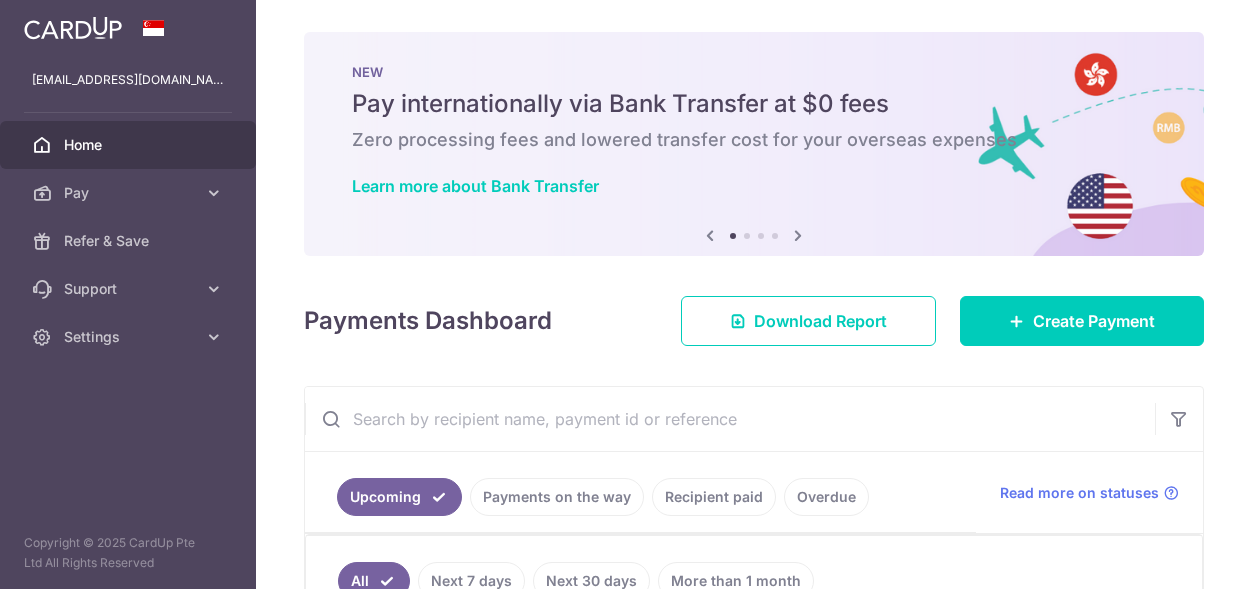 scroll, scrollTop: 0, scrollLeft: 0, axis: both 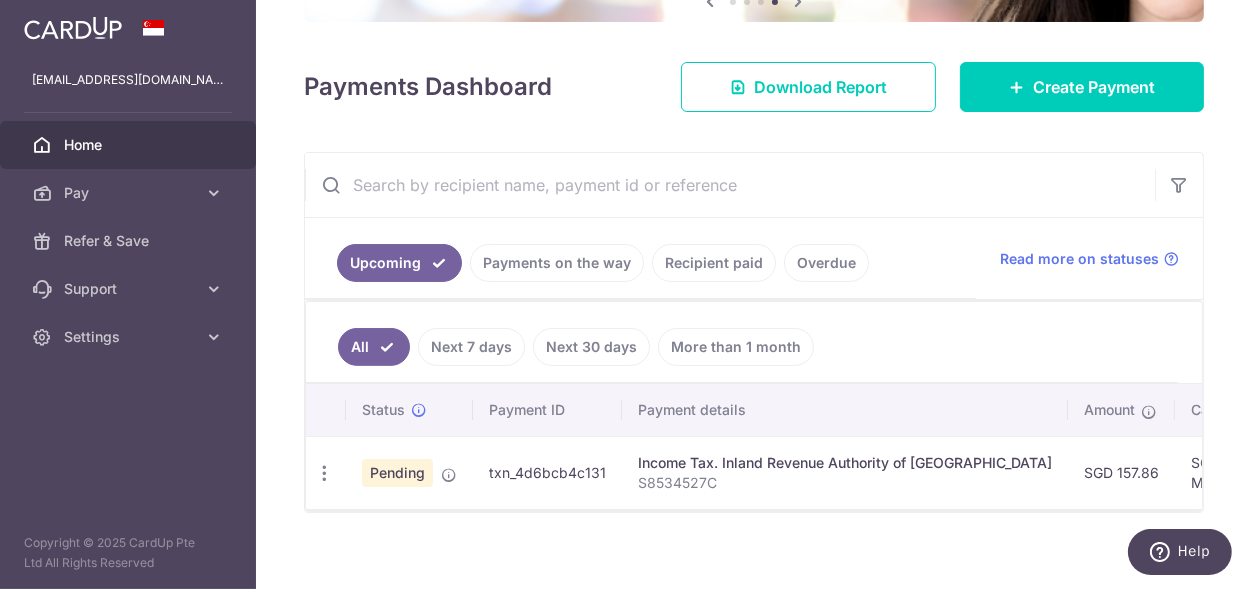 click on "Home" at bounding box center (130, 145) 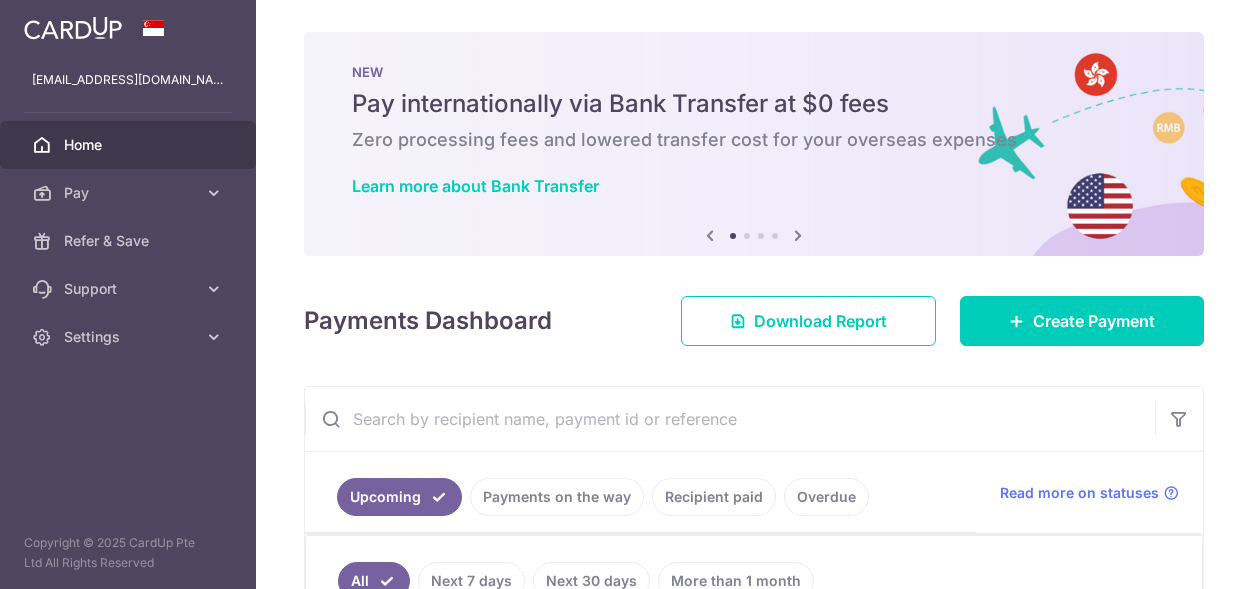 scroll, scrollTop: 0, scrollLeft: 0, axis: both 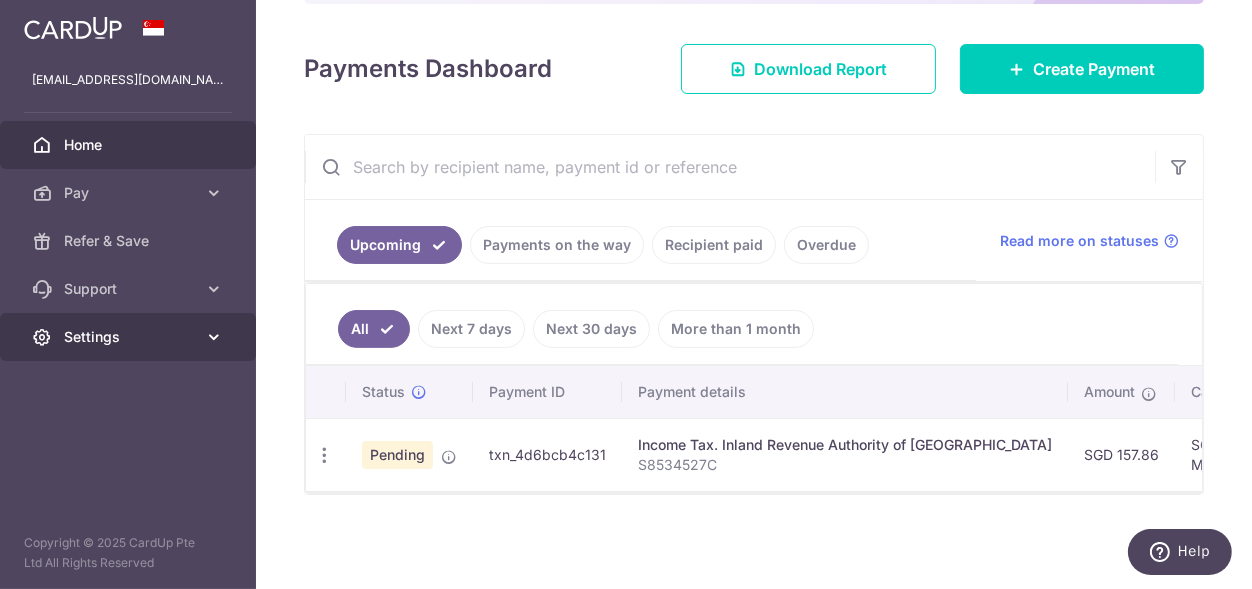 click on "Settings" at bounding box center (130, 337) 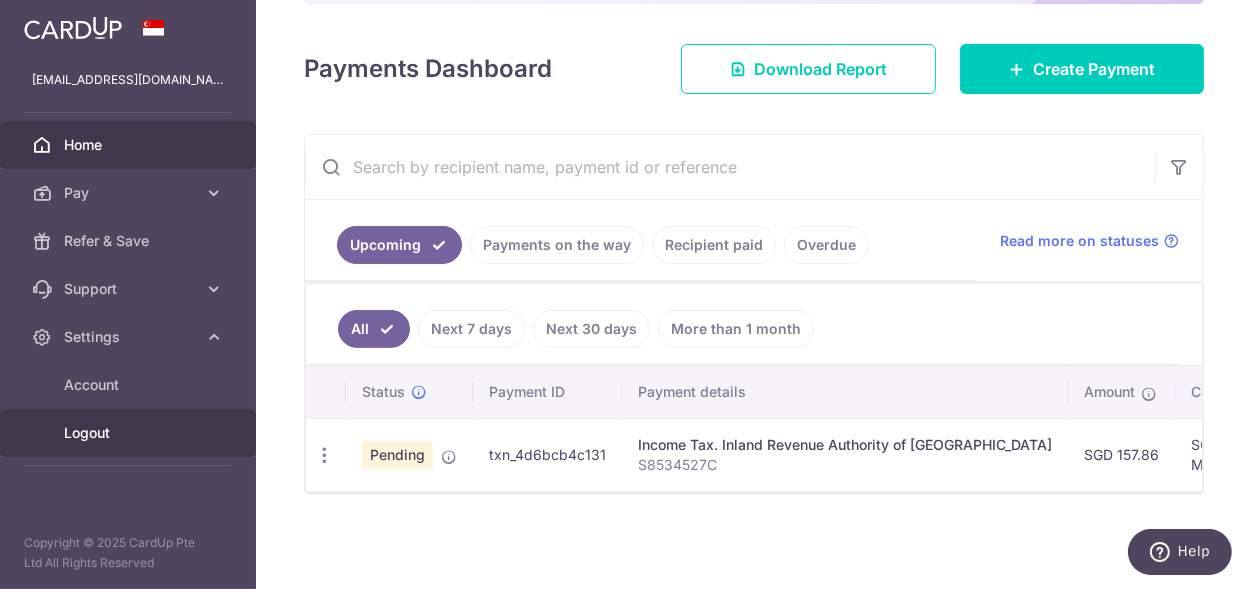 click on "Logout" at bounding box center [130, 433] 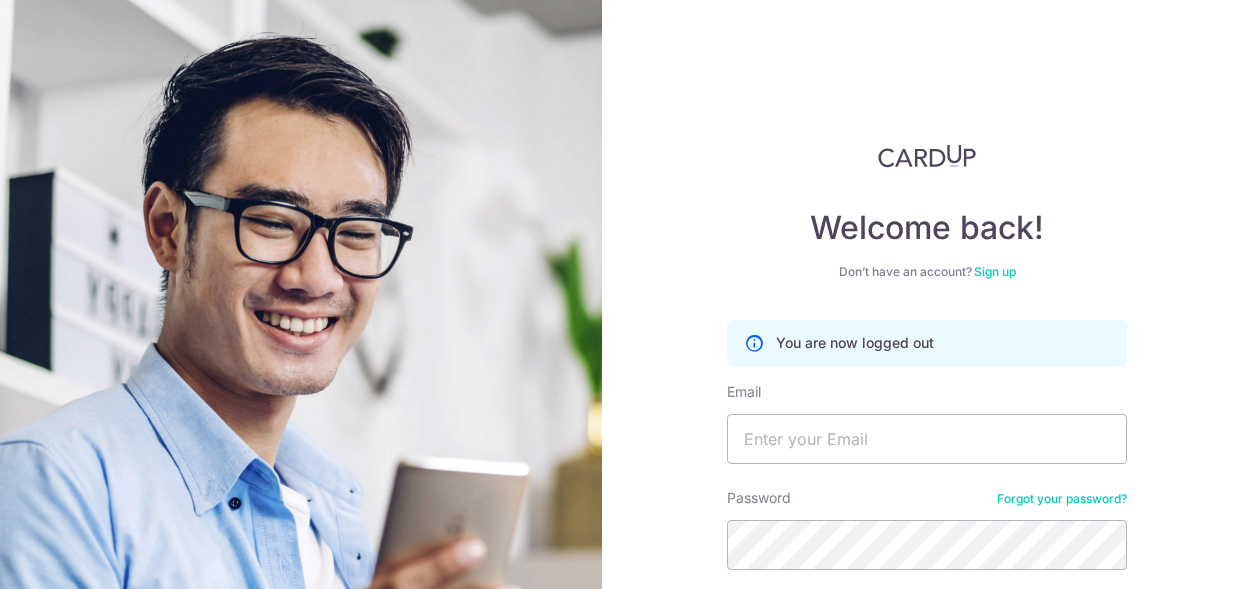 scroll, scrollTop: 0, scrollLeft: 0, axis: both 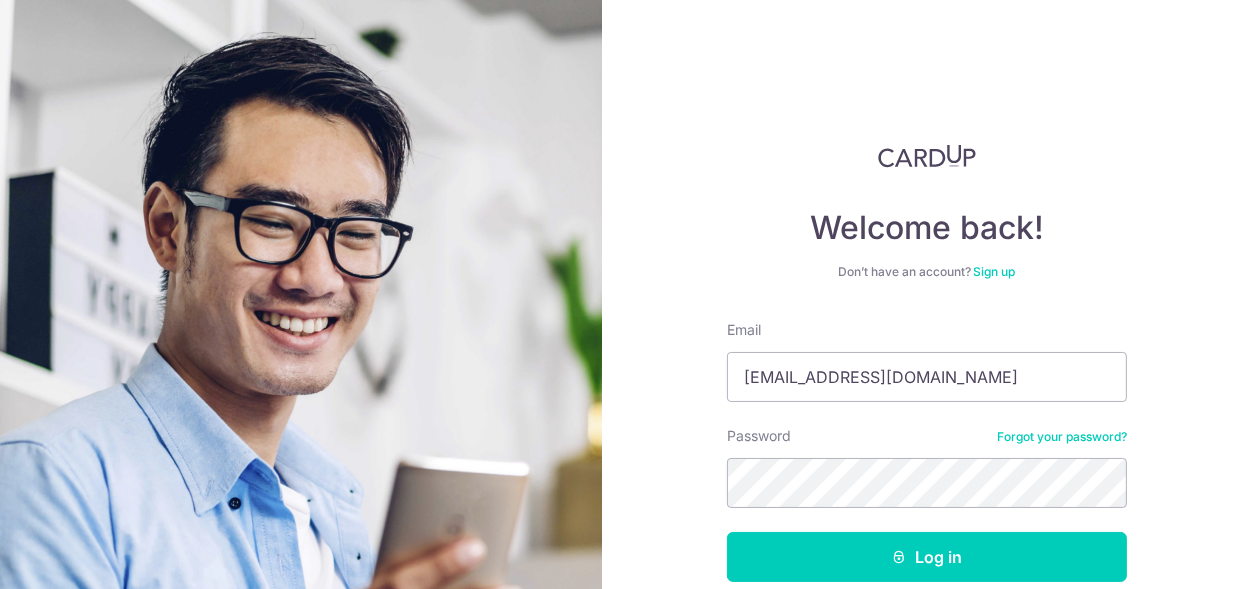 type on "[EMAIL_ADDRESS][DOMAIN_NAME]" 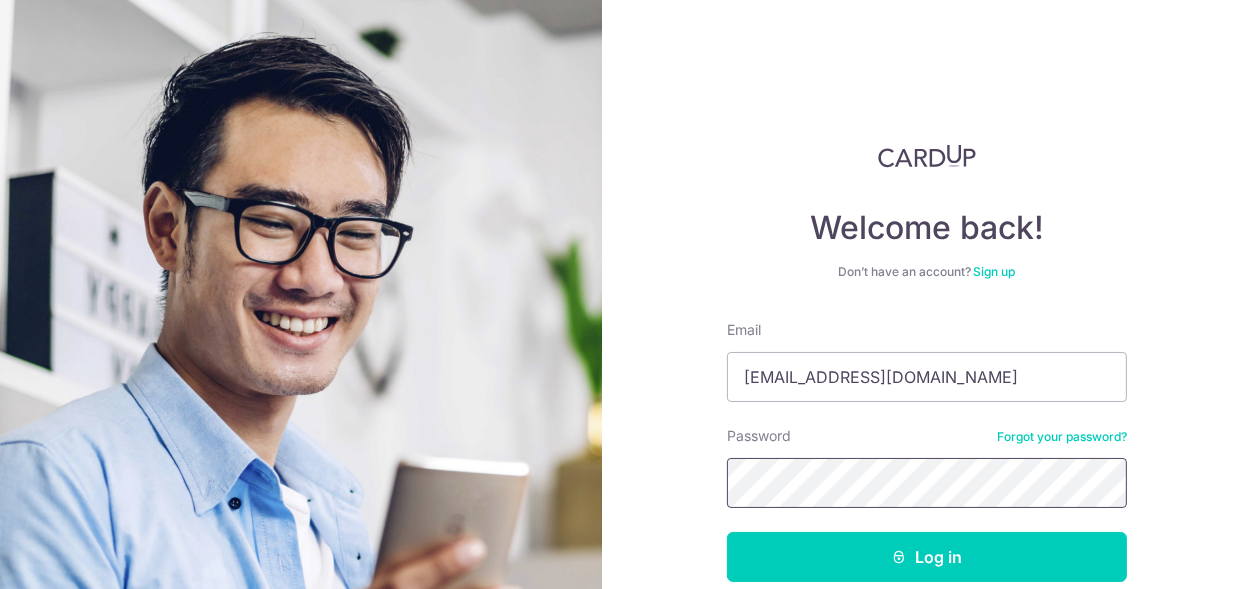 click on "Log in" at bounding box center [927, 557] 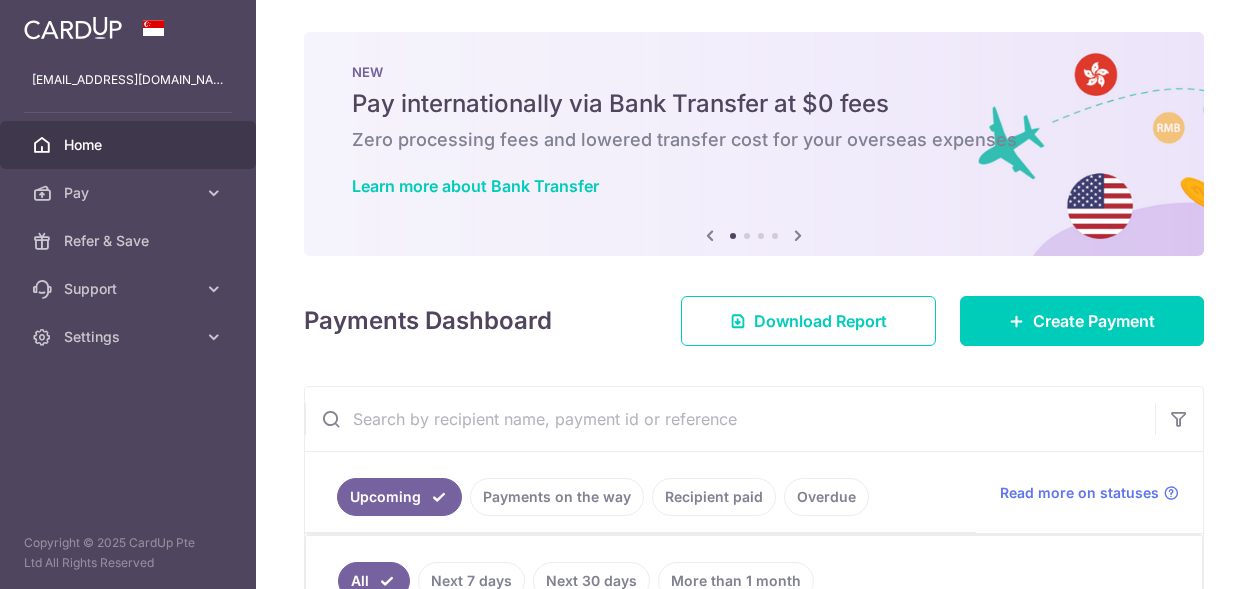 scroll, scrollTop: 0, scrollLeft: 0, axis: both 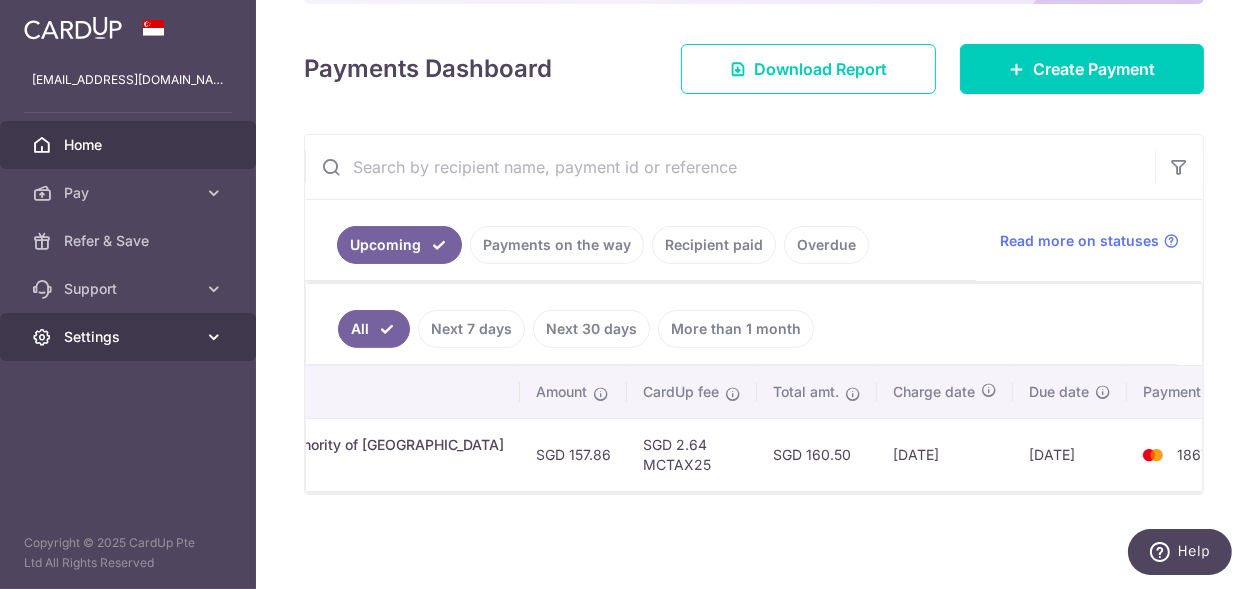 click on "Settings" at bounding box center [128, 337] 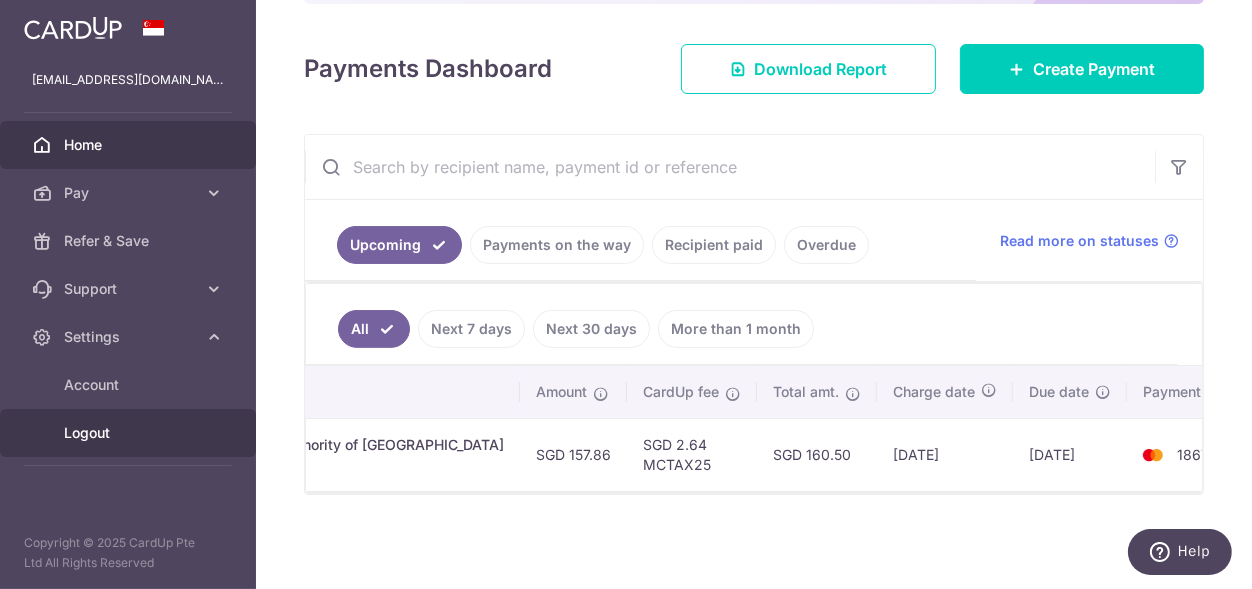 click on "Logout" at bounding box center [130, 433] 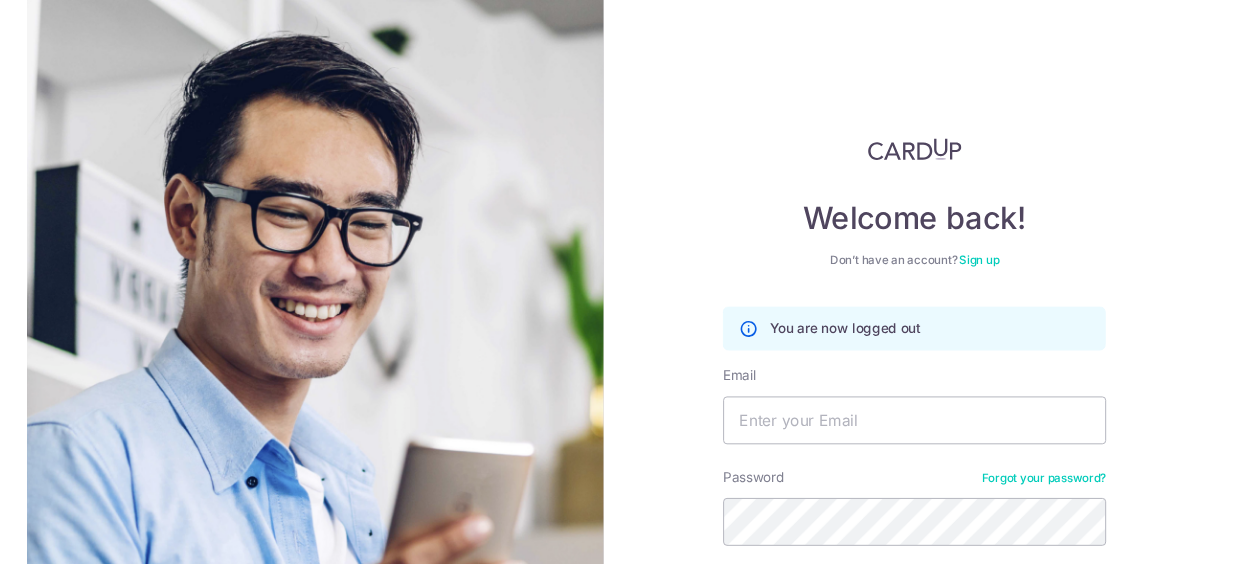 scroll, scrollTop: 0, scrollLeft: 0, axis: both 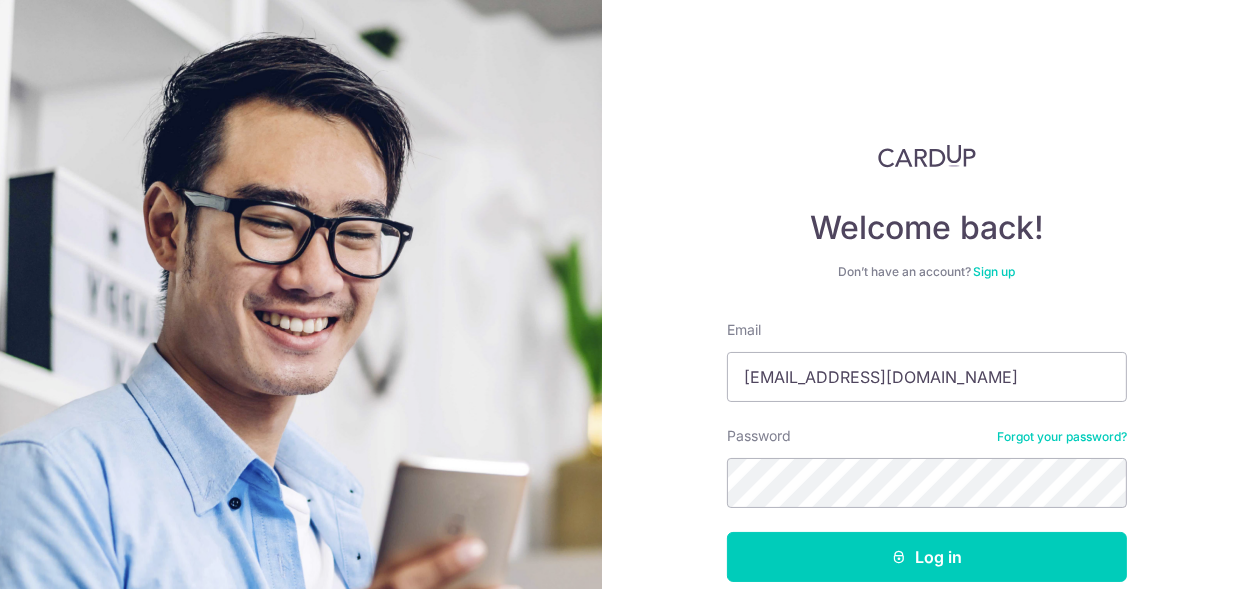type on "[EMAIL_ADDRESS][DOMAIN_NAME]" 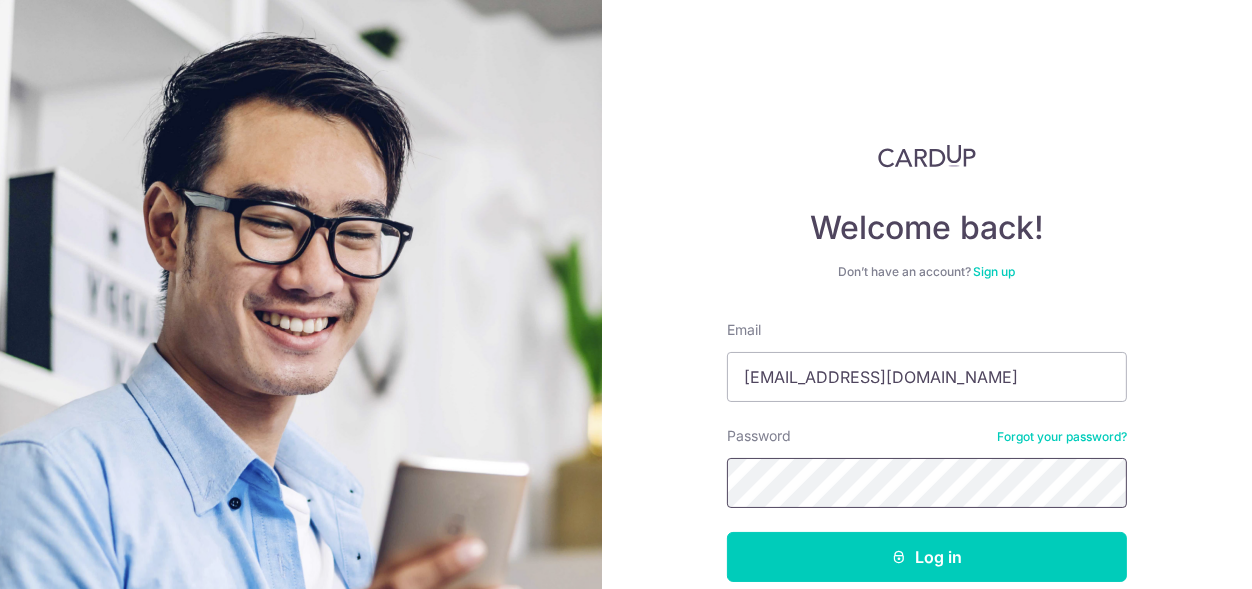 click on "Log in" at bounding box center (927, 557) 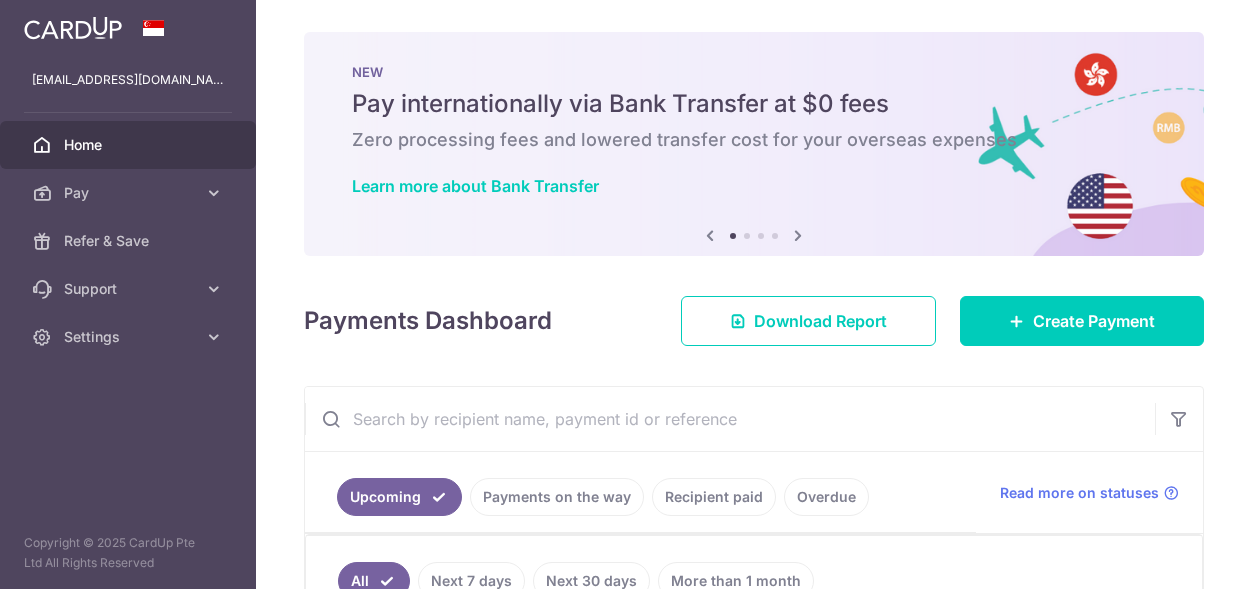 scroll, scrollTop: 0, scrollLeft: 0, axis: both 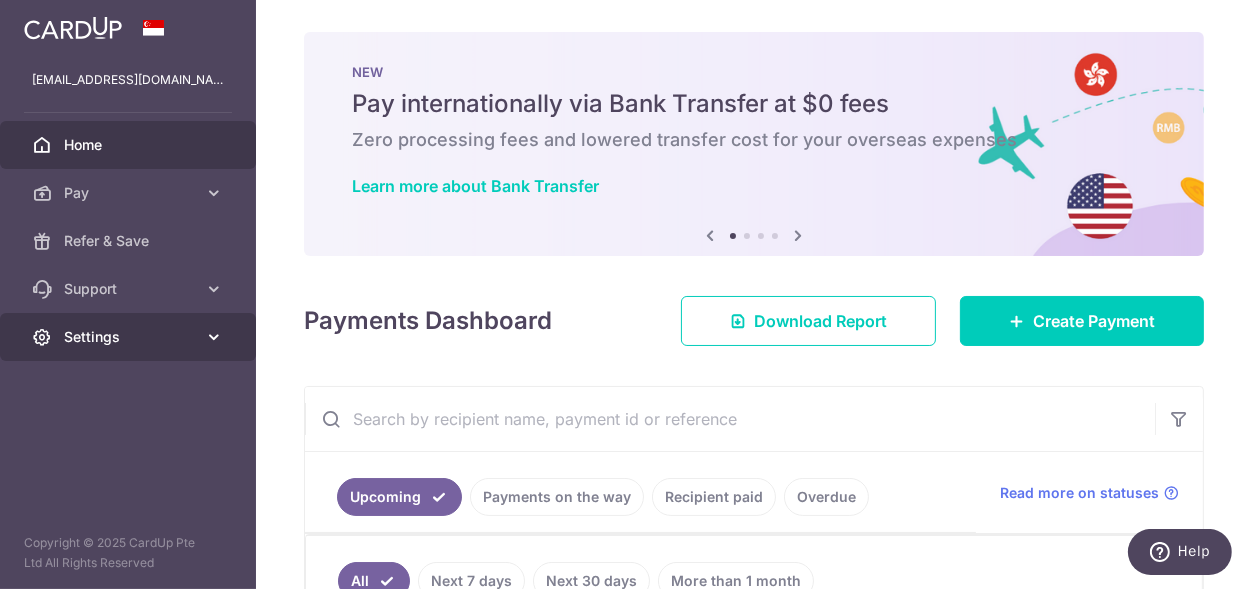 click on "Settings" at bounding box center (130, 337) 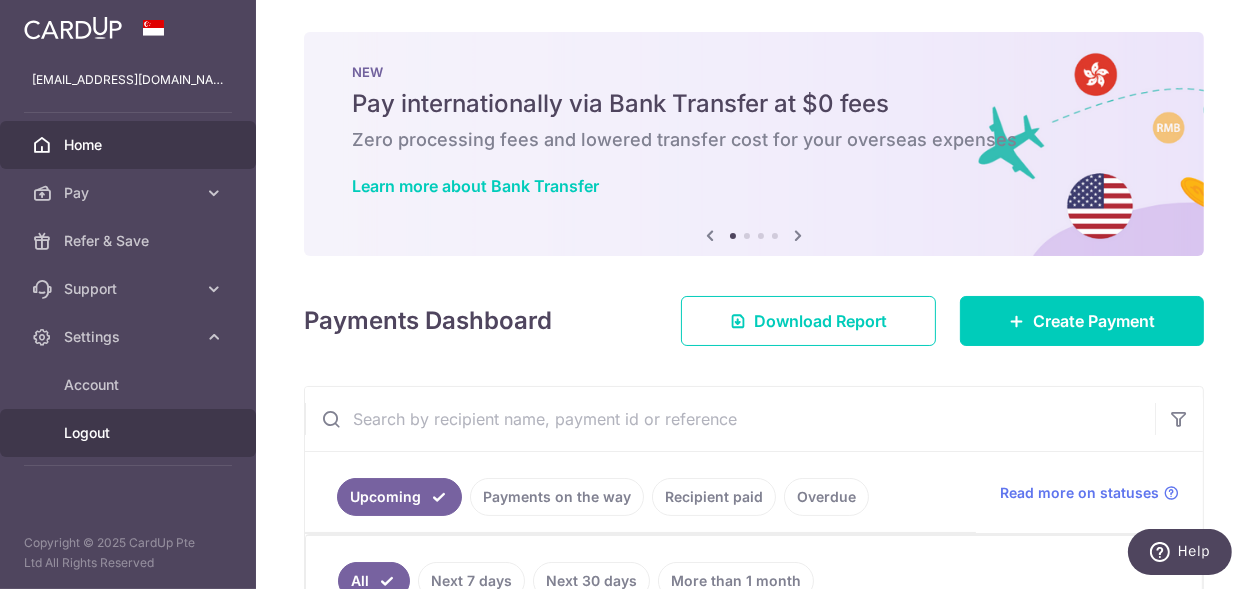 click on "Logout" at bounding box center (130, 433) 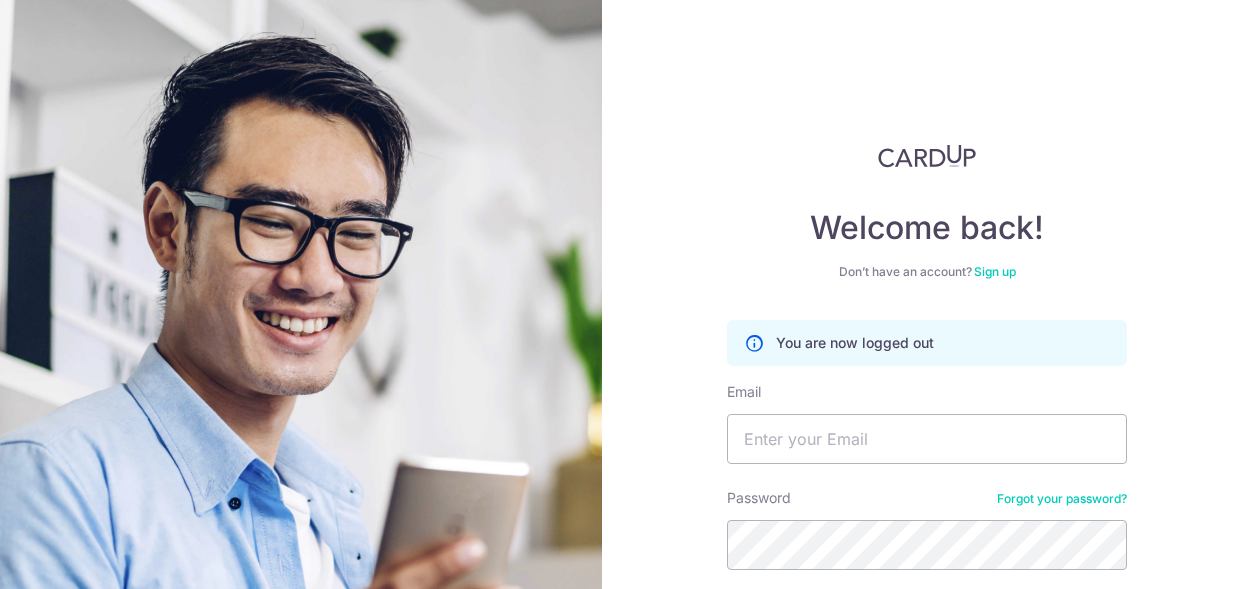 scroll, scrollTop: 0, scrollLeft: 0, axis: both 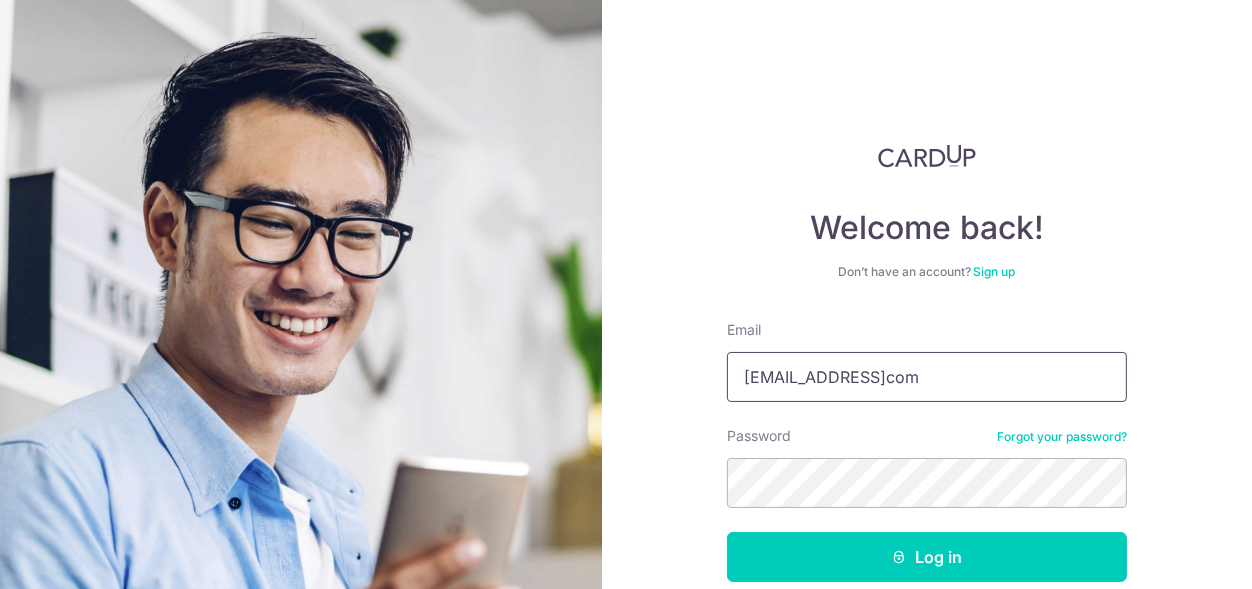 click on "limbeyan4@gmailcom" at bounding box center [927, 377] 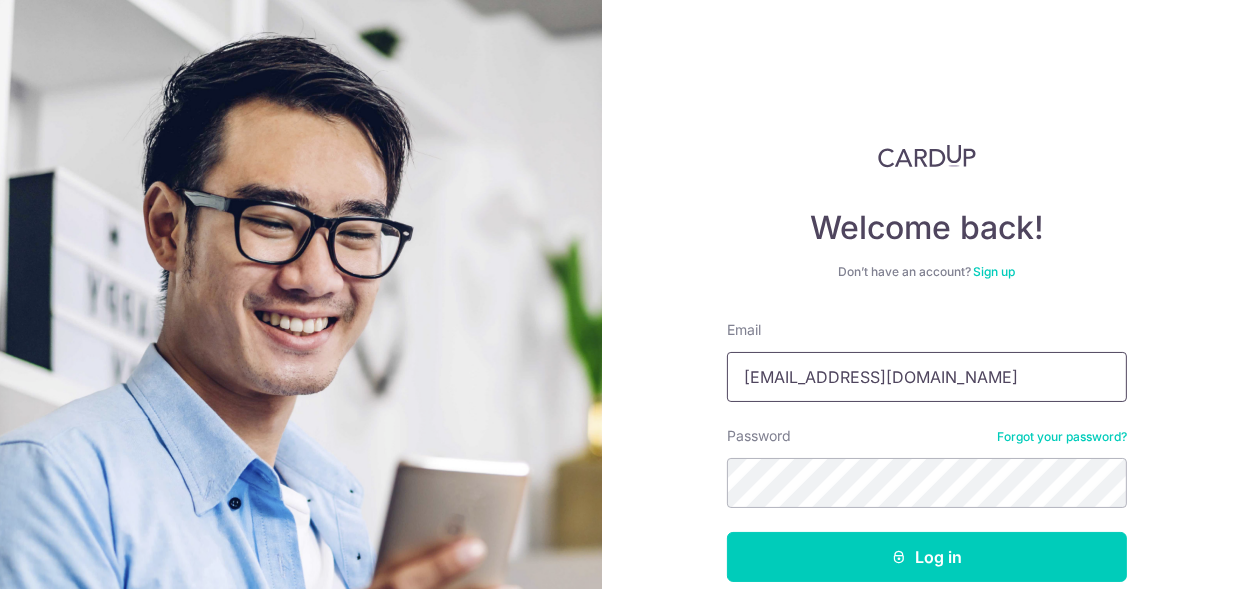 type on "[EMAIL_ADDRESS][DOMAIN_NAME]" 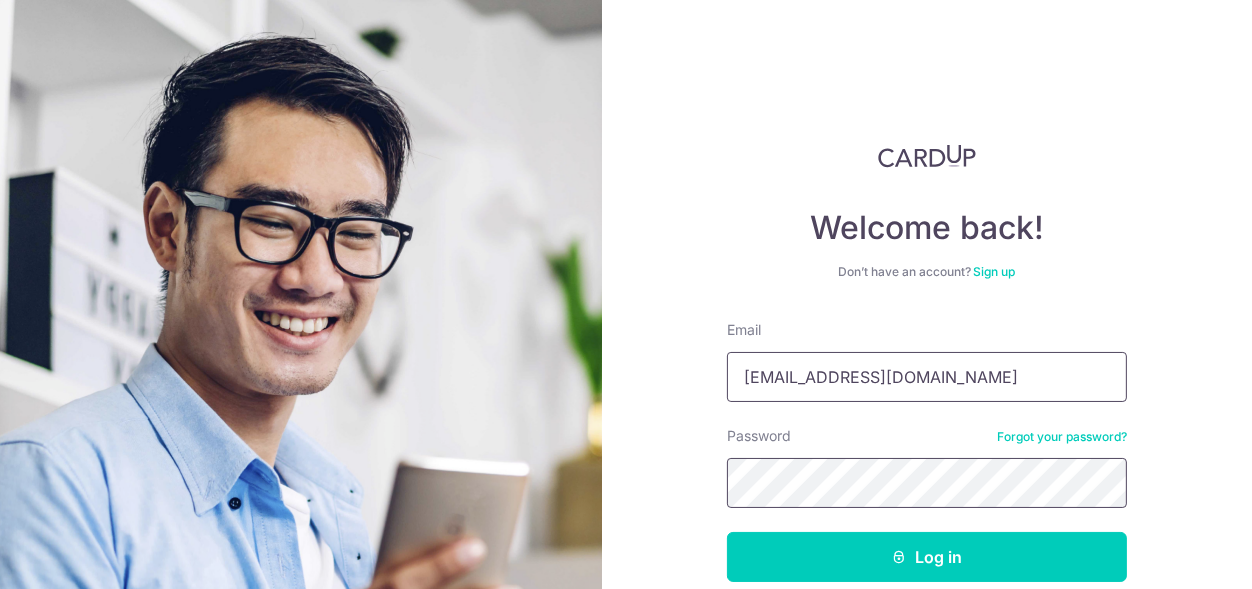 click on "Log in" at bounding box center (927, 557) 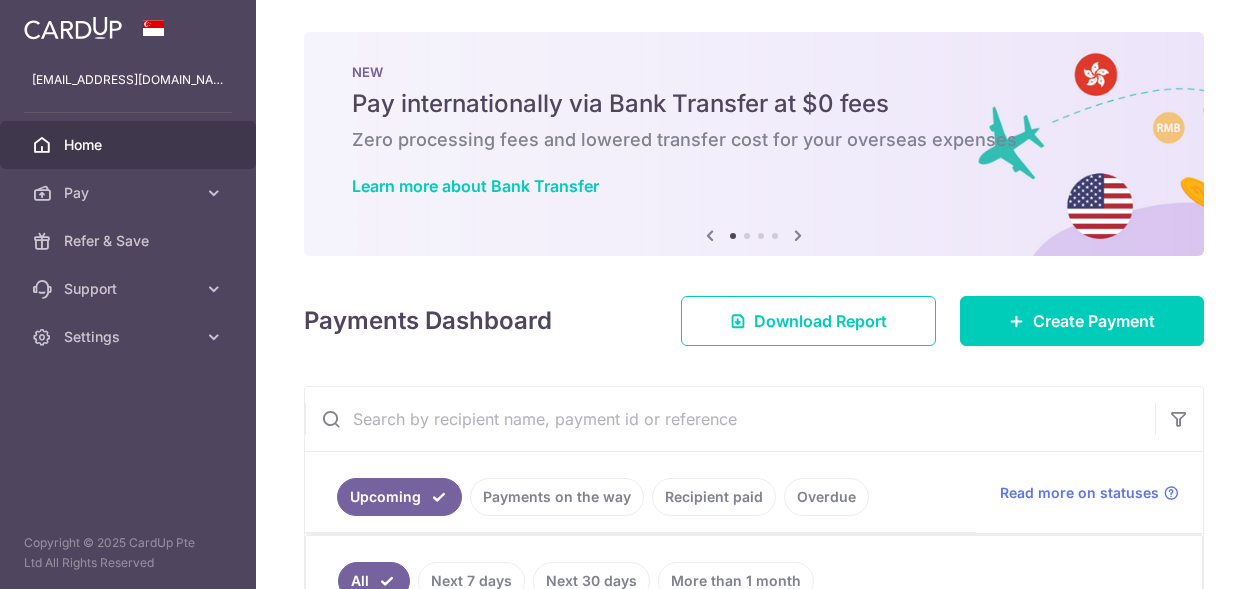 scroll, scrollTop: 0, scrollLeft: 0, axis: both 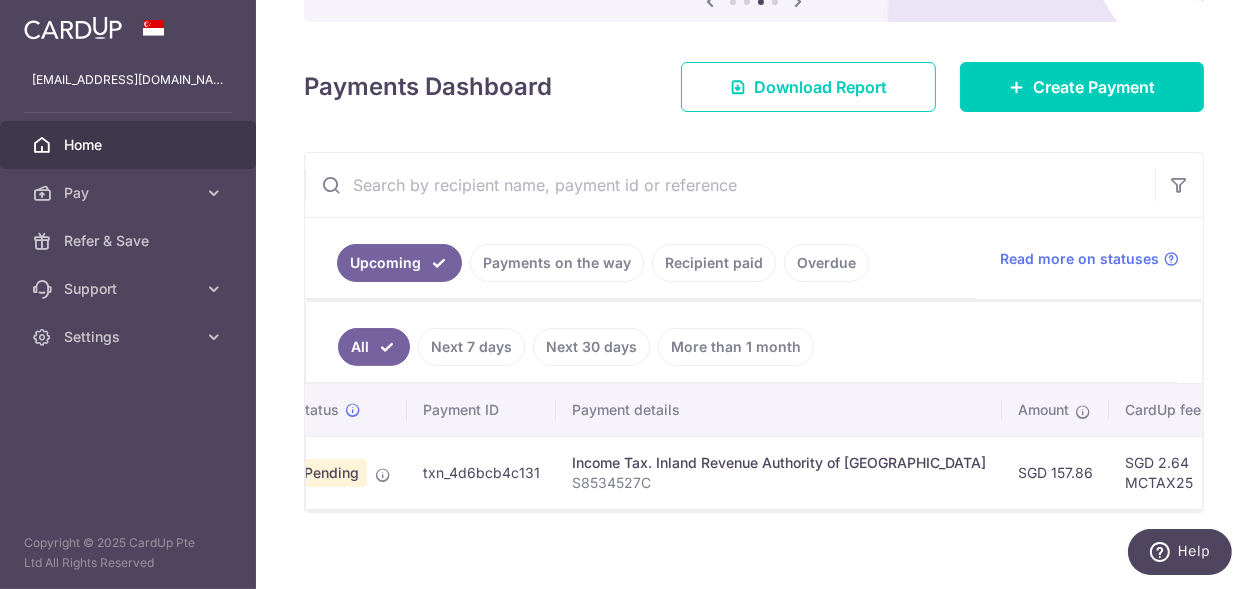click on "Home" at bounding box center (130, 145) 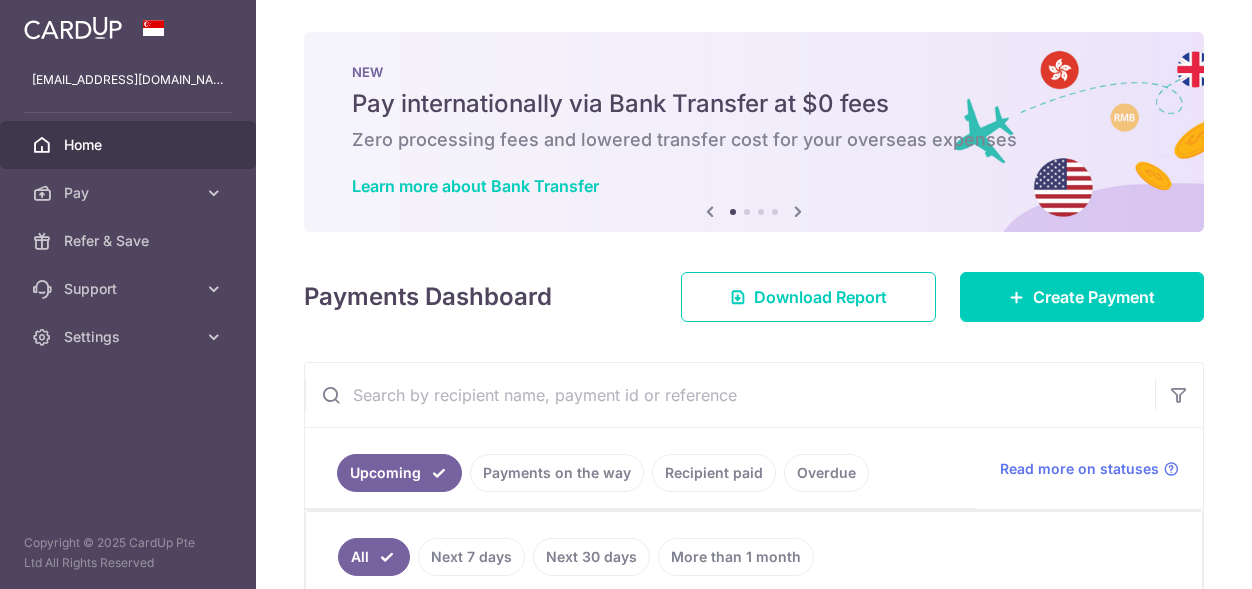 scroll, scrollTop: 0, scrollLeft: 0, axis: both 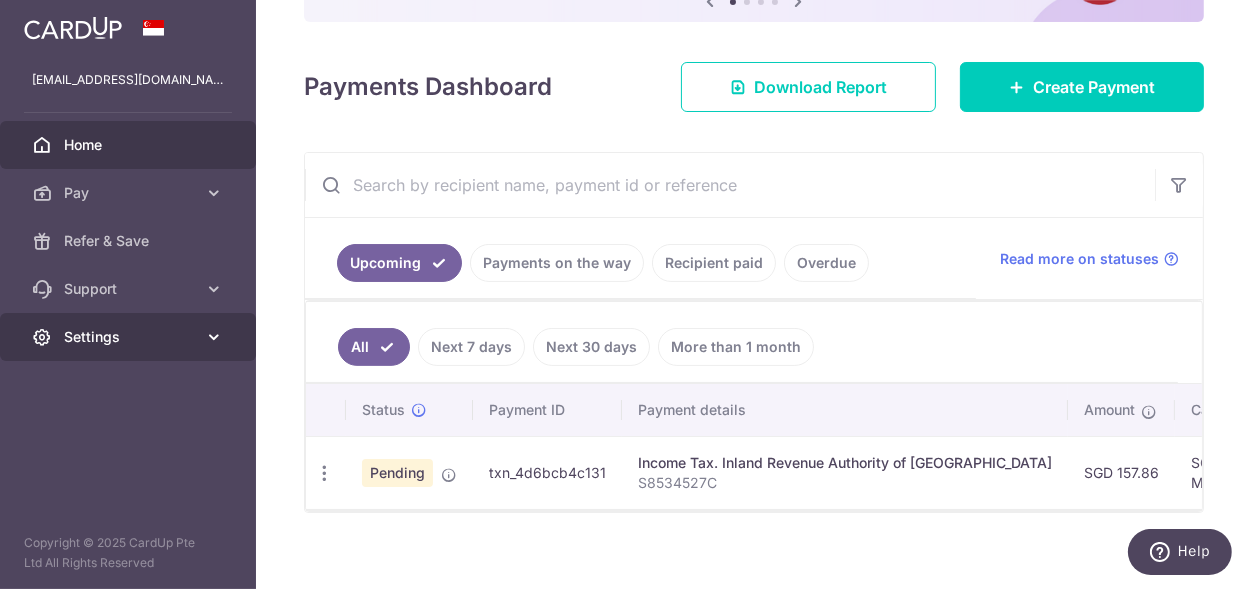 click on "Settings" at bounding box center (130, 337) 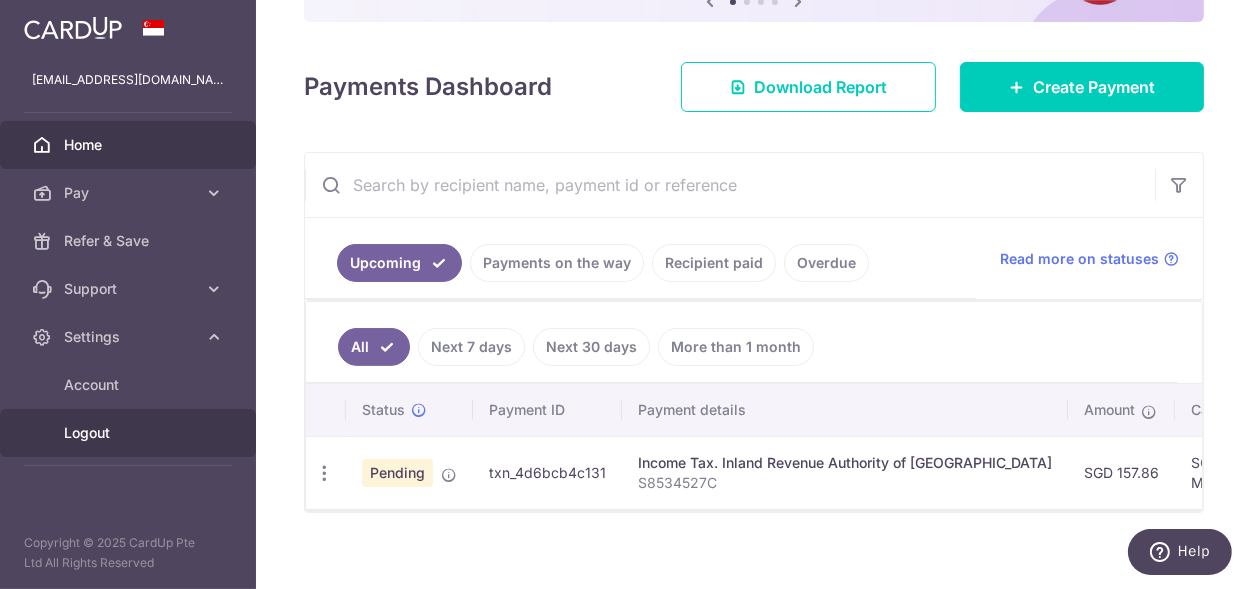 click on "Logout" at bounding box center (130, 433) 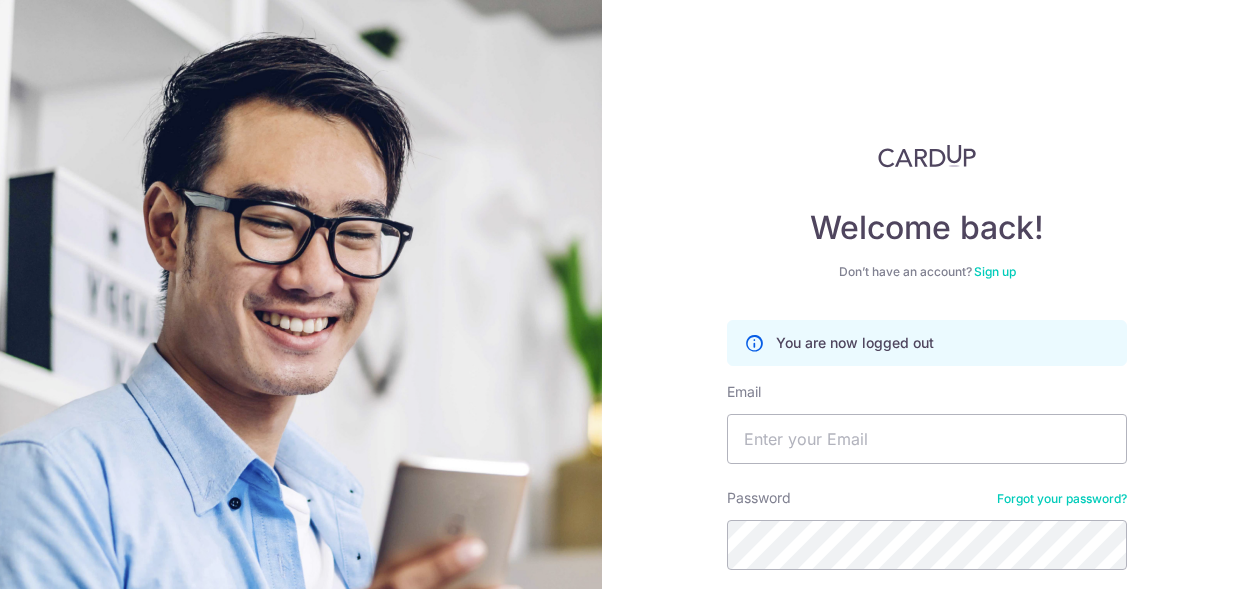 scroll, scrollTop: 0, scrollLeft: 0, axis: both 